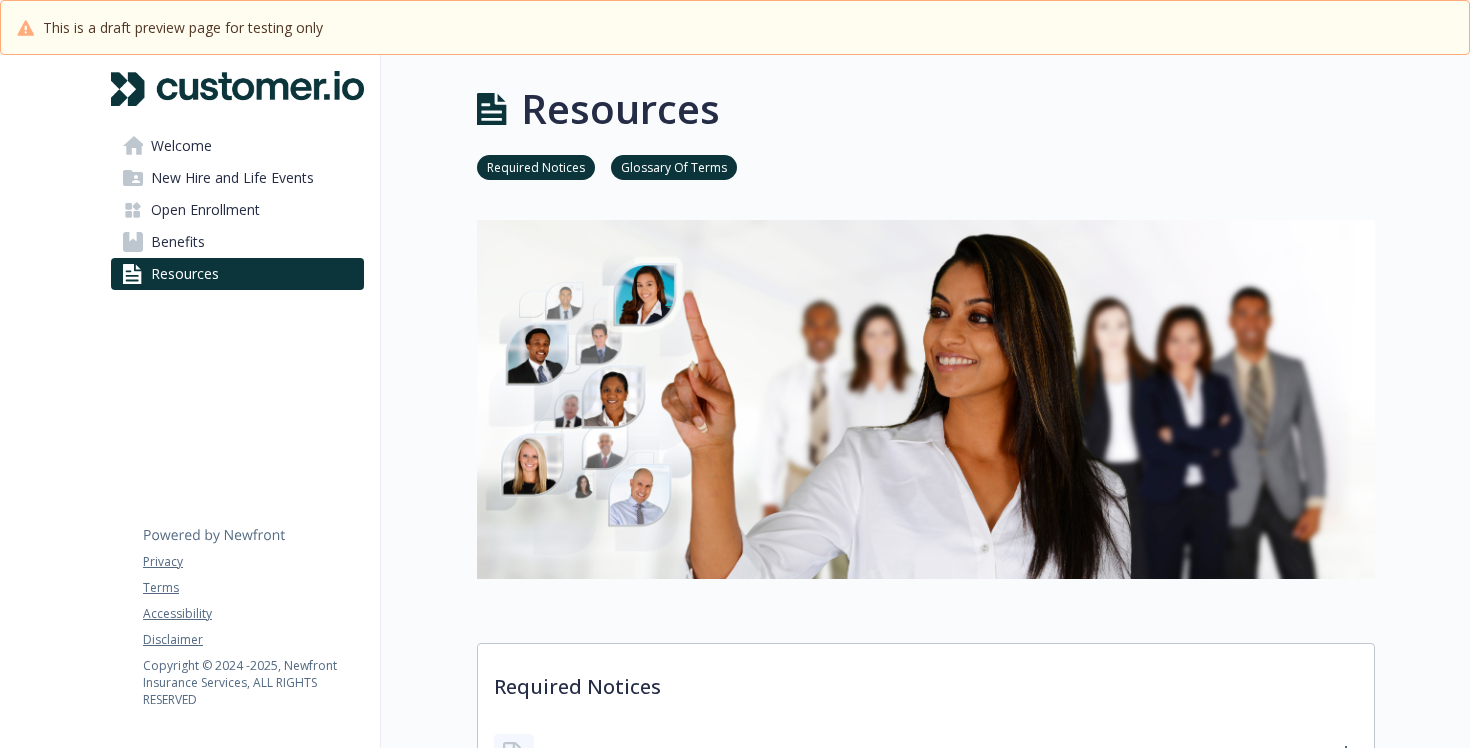 scroll, scrollTop: 0, scrollLeft: 0, axis: both 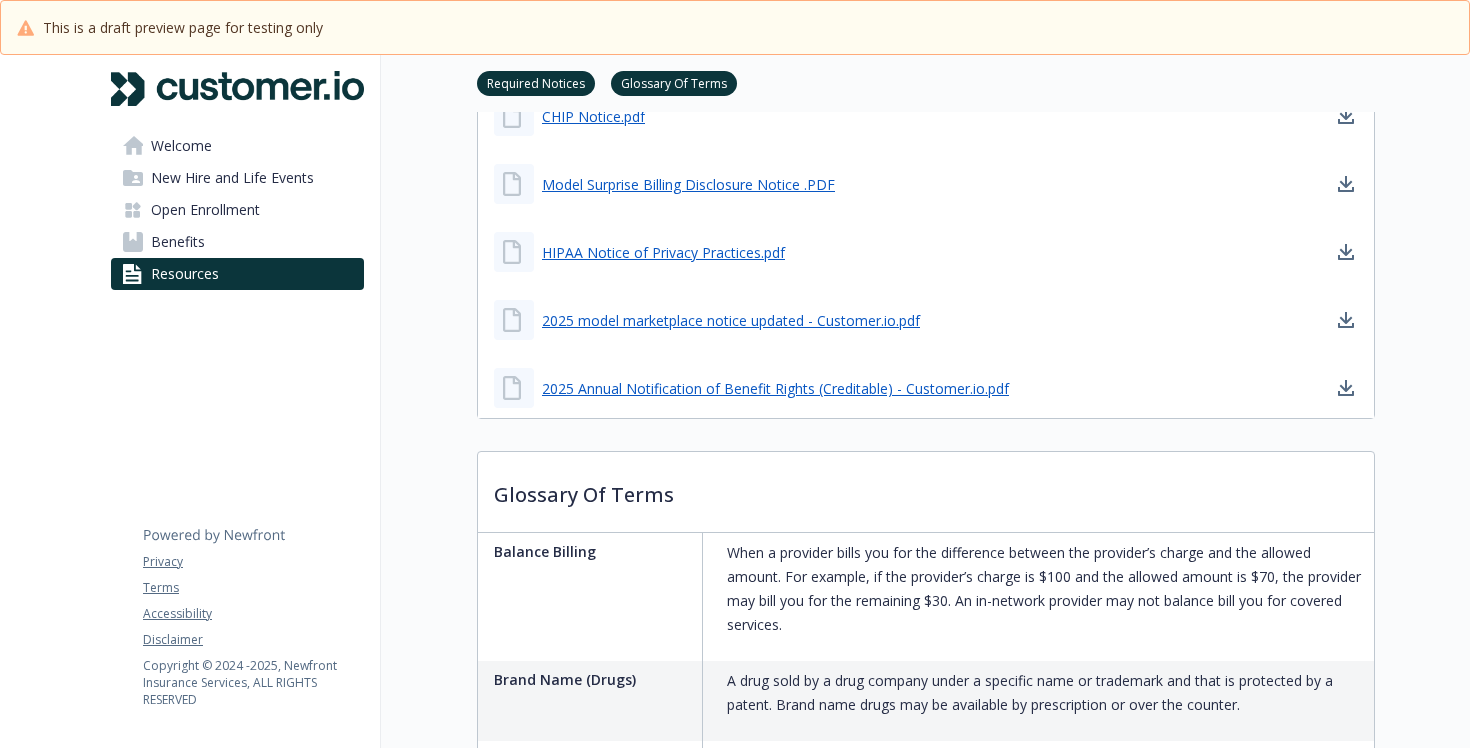 click on "Benefits" at bounding box center (178, 242) 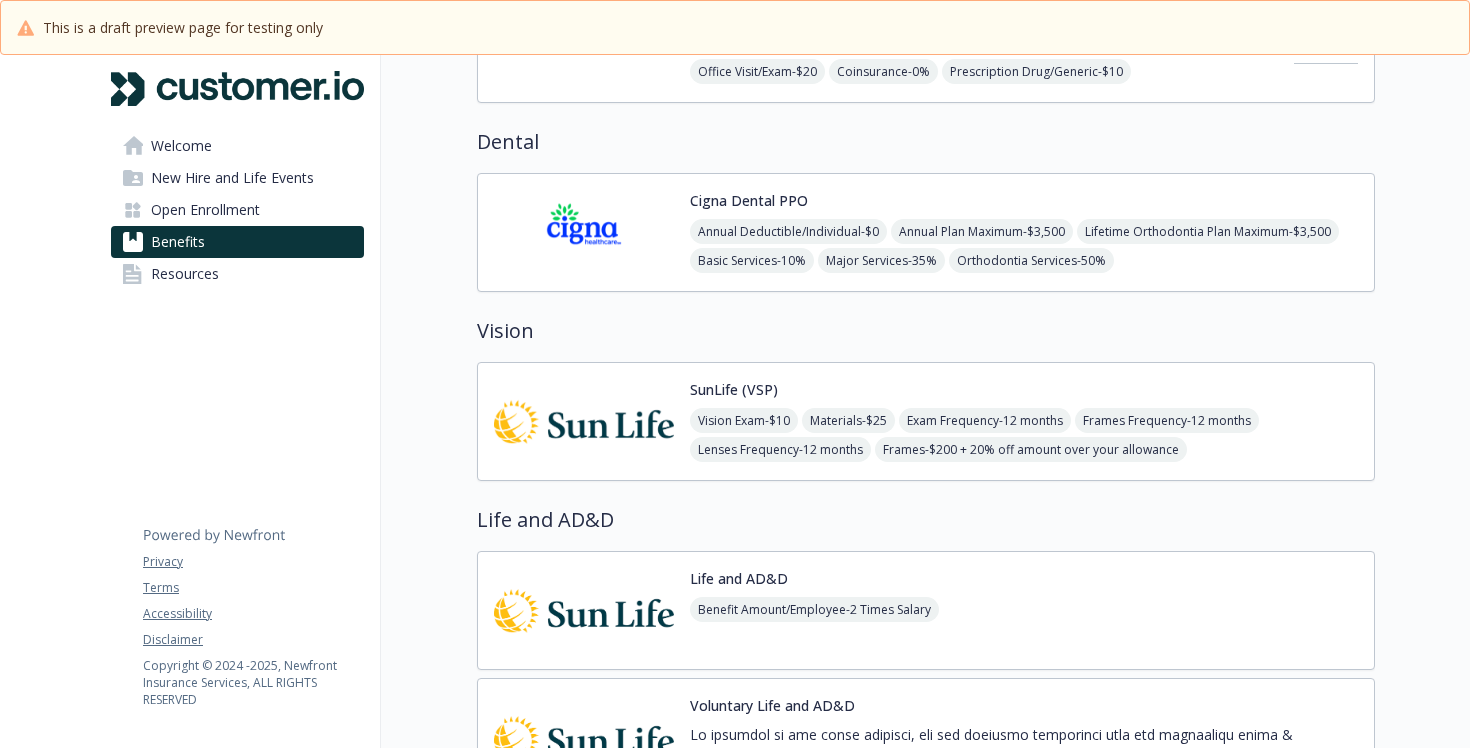 scroll, scrollTop: 816, scrollLeft: 0, axis: vertical 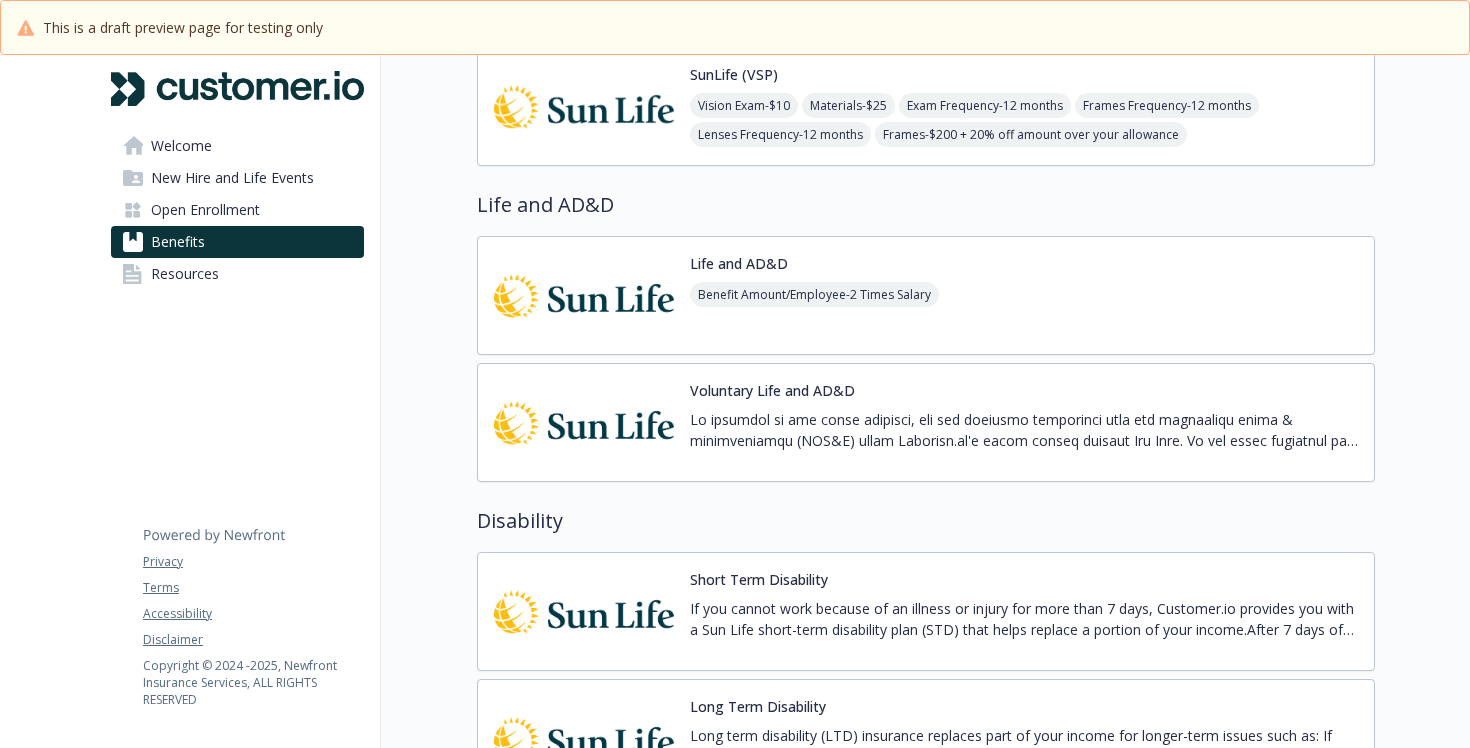 click at bounding box center (1024, 430) 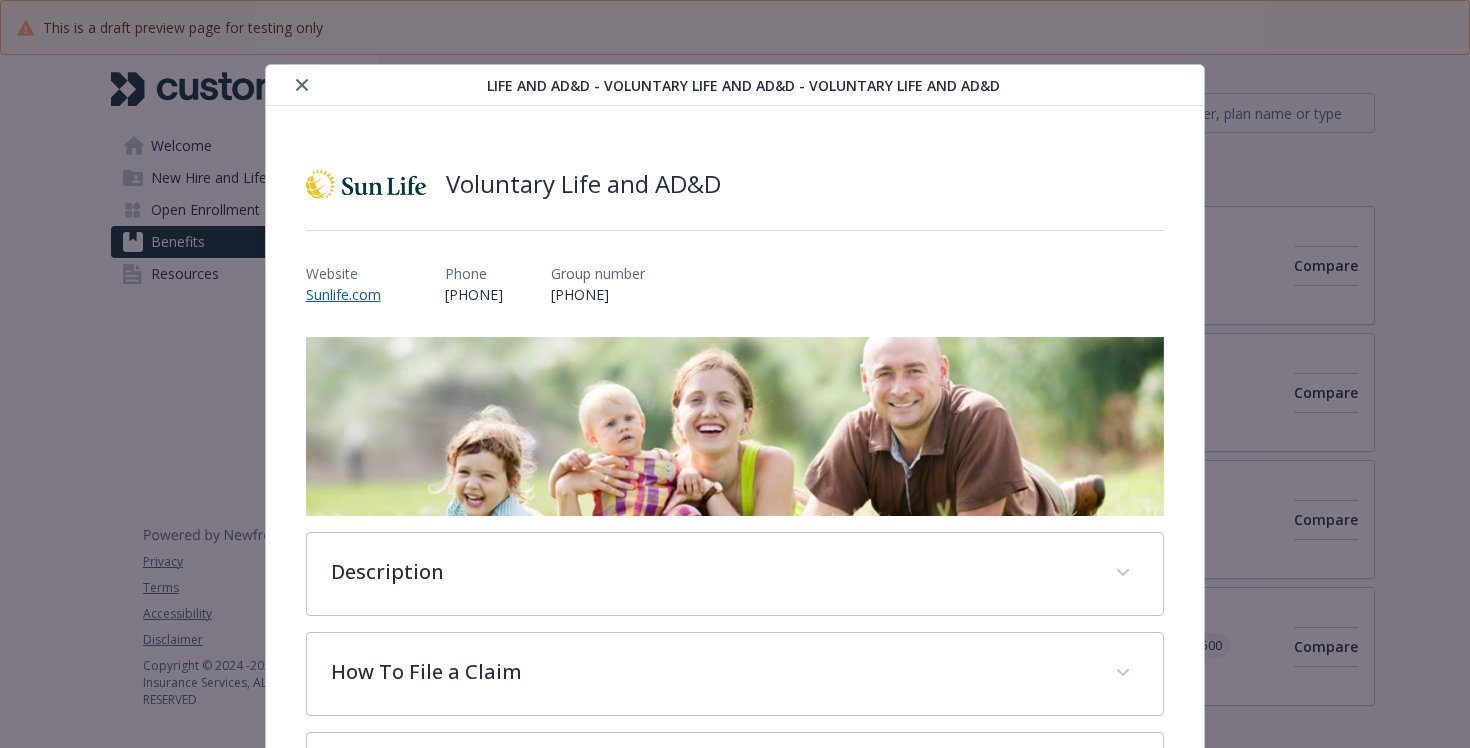 scroll, scrollTop: 988, scrollLeft: 0, axis: vertical 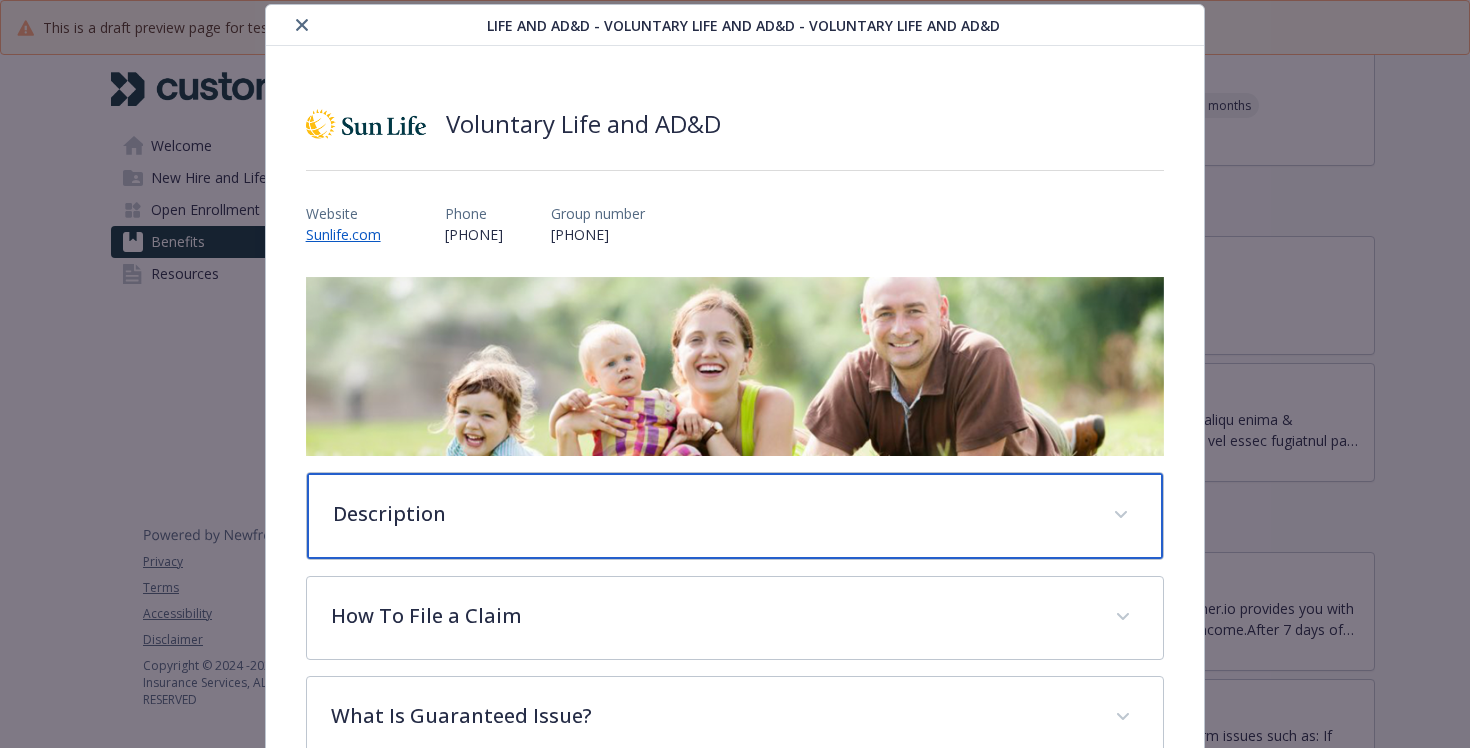 click on "Description" at bounding box center [711, 514] 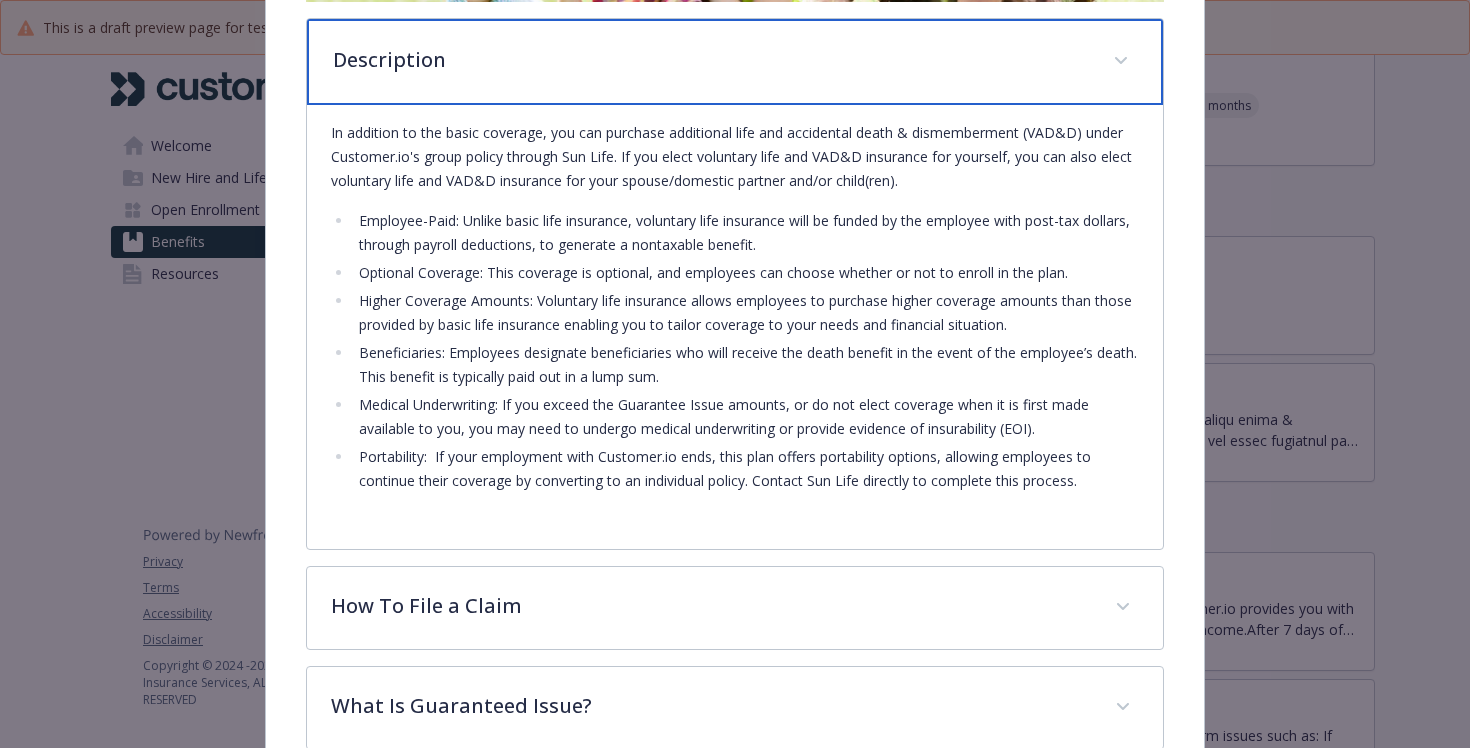 scroll, scrollTop: 630, scrollLeft: 0, axis: vertical 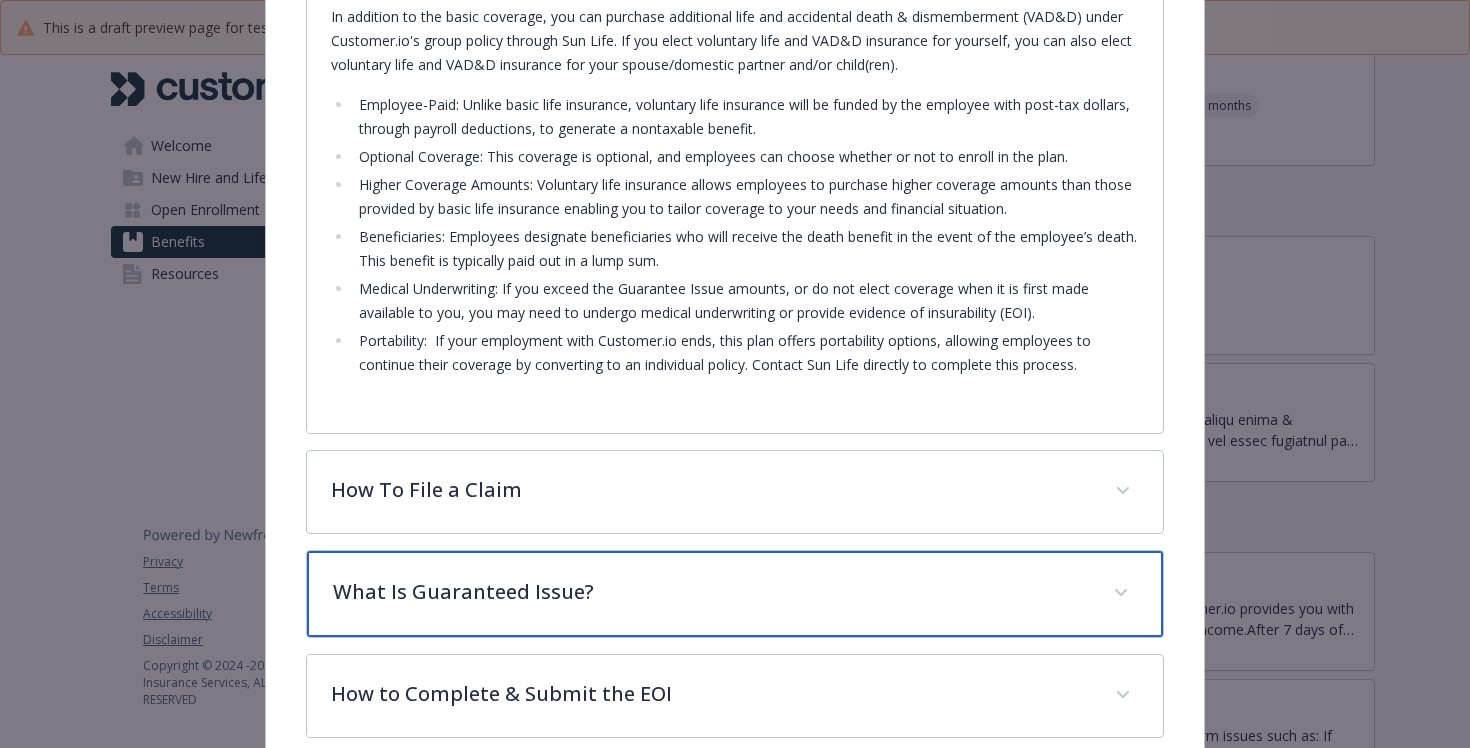 click on "What Is Guaranteed Issue?" at bounding box center [735, 594] 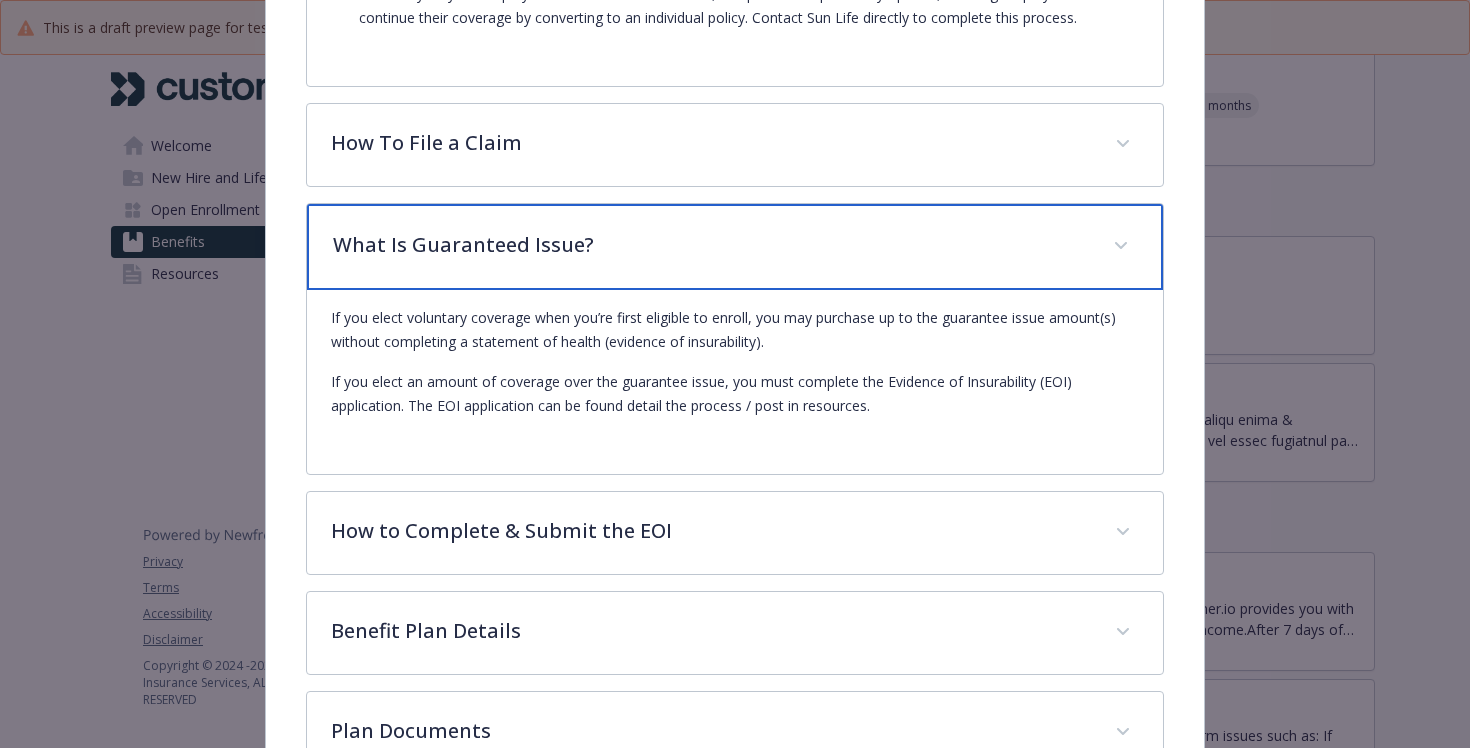 scroll, scrollTop: 974, scrollLeft: 0, axis: vertical 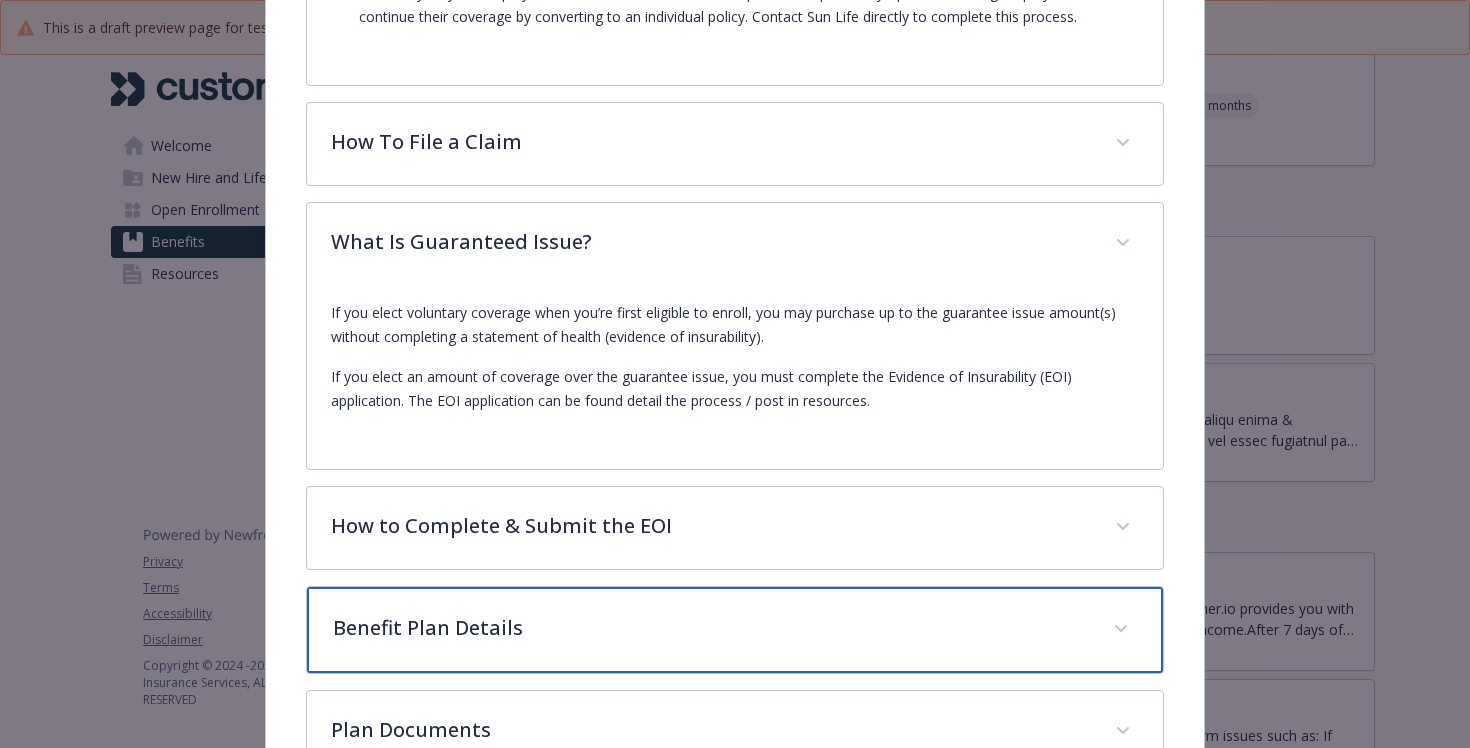 click on "Benefit Plan Details" at bounding box center (711, 628) 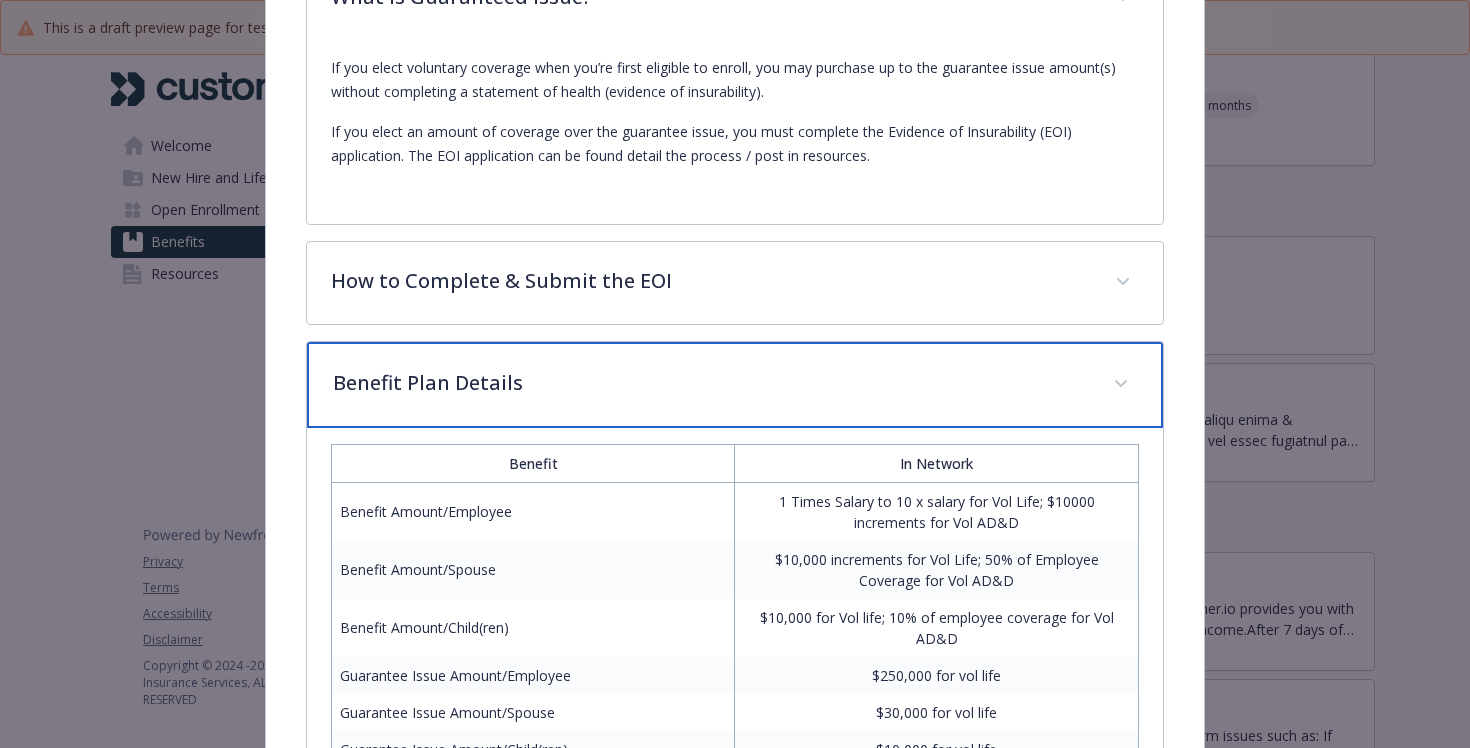 scroll, scrollTop: 1221, scrollLeft: 0, axis: vertical 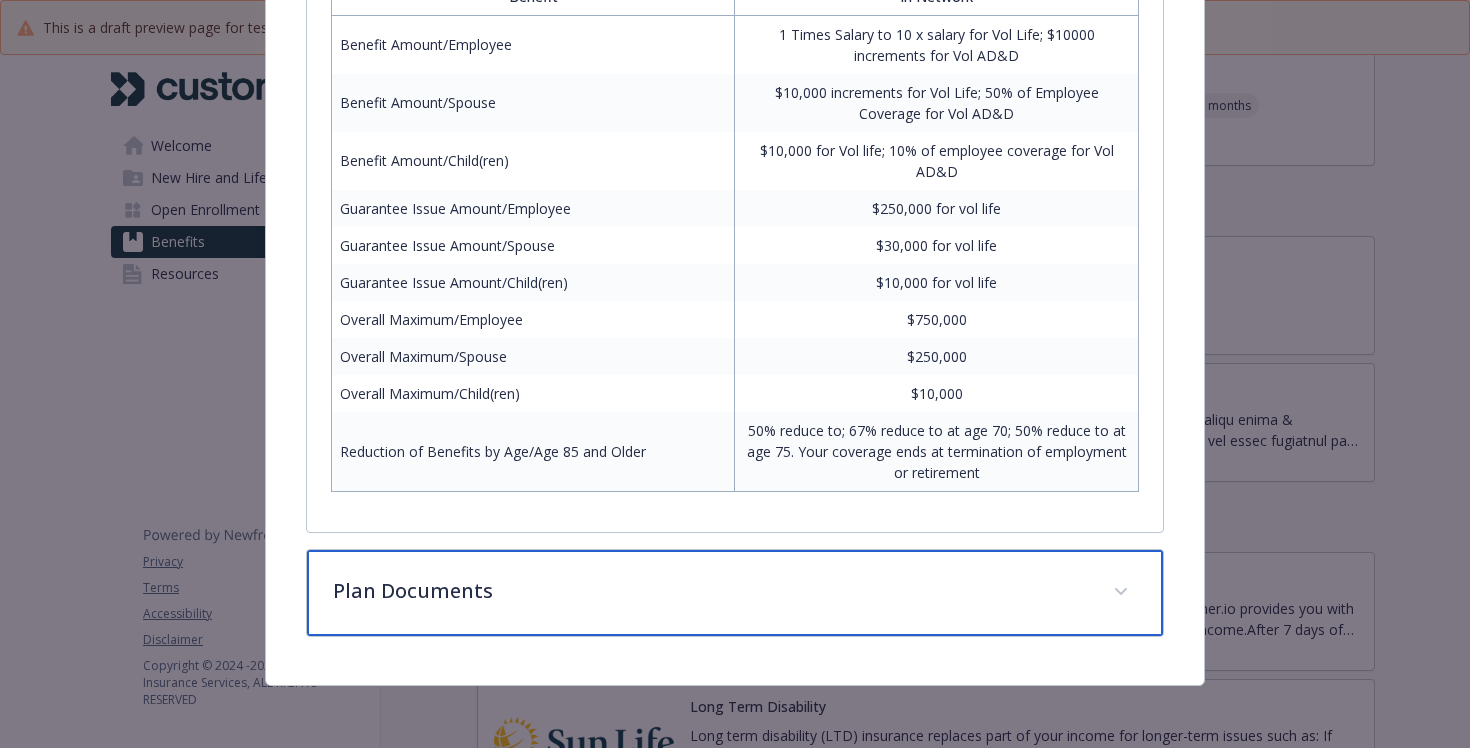 click on "Plan Documents" at bounding box center [735, 593] 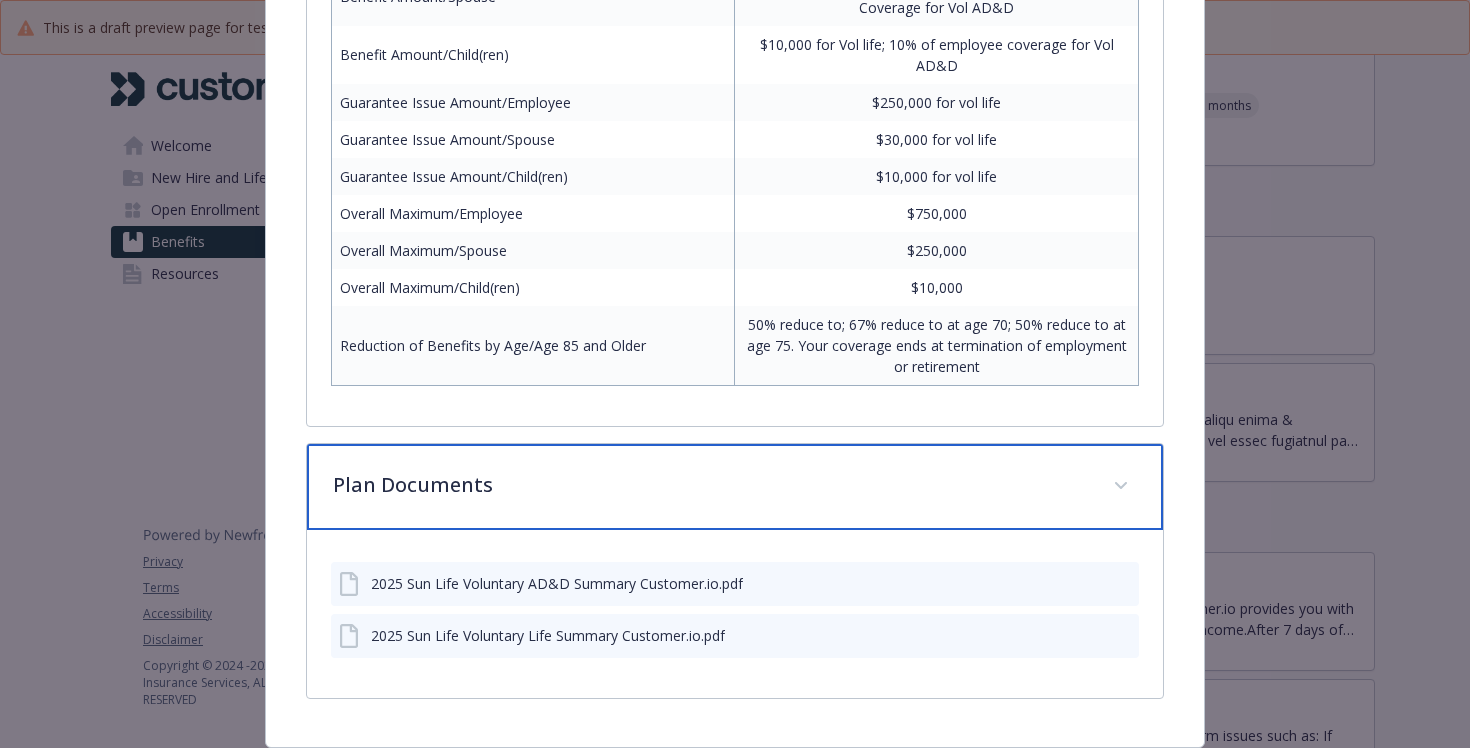 scroll, scrollTop: 1850, scrollLeft: 0, axis: vertical 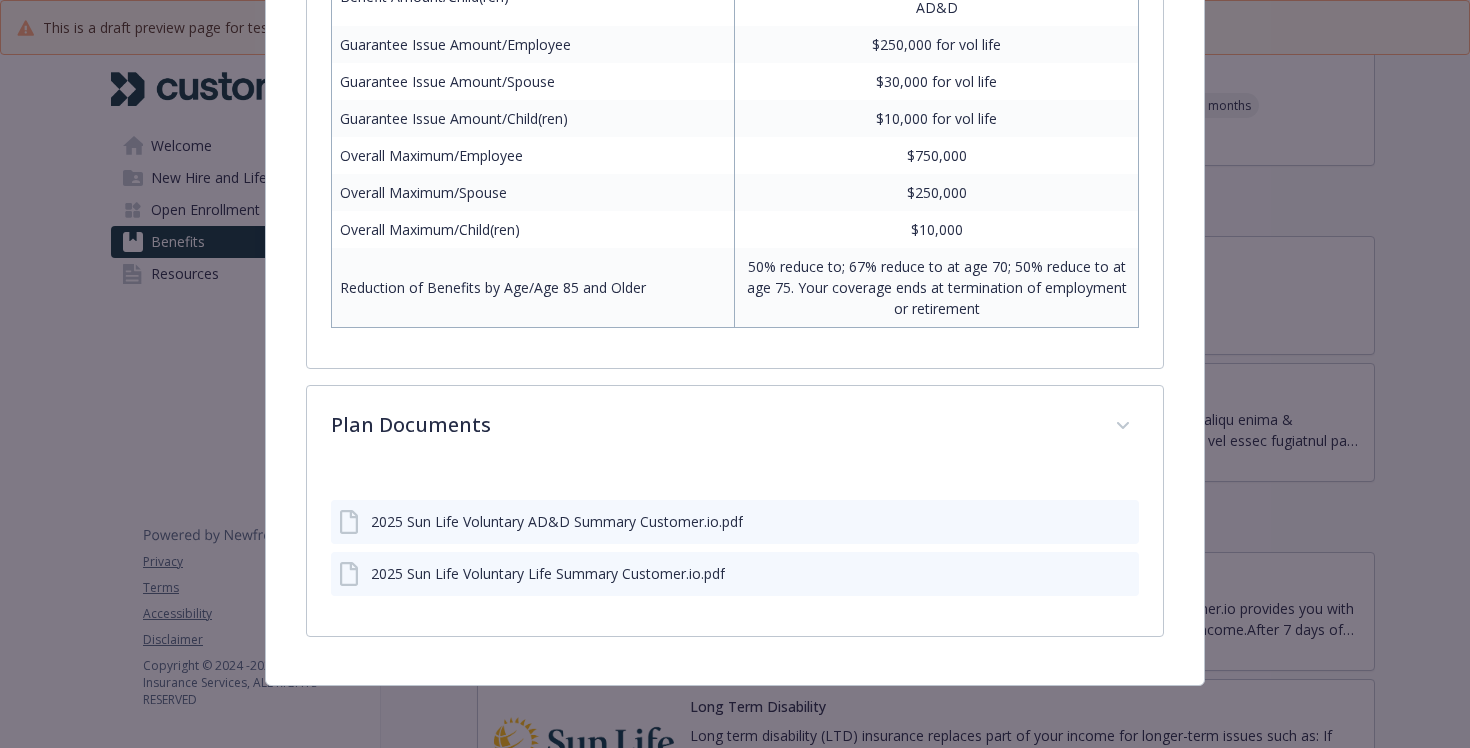 click 